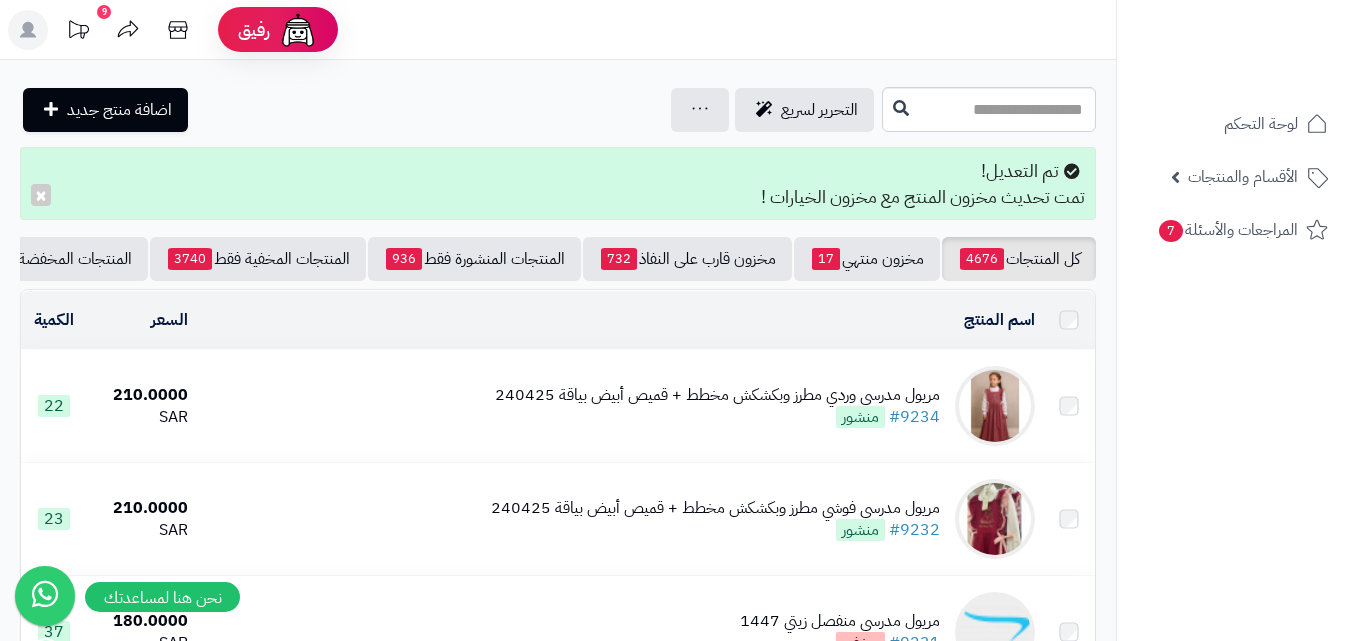 scroll, scrollTop: 0, scrollLeft: 0, axis: both 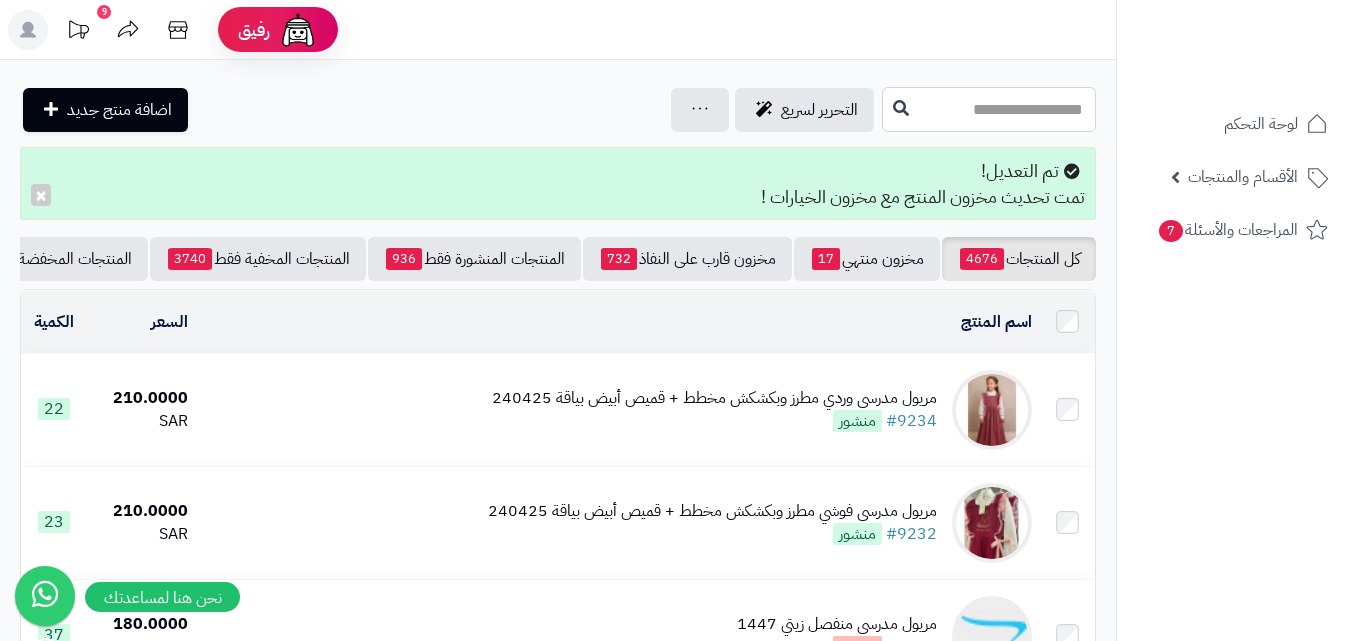click at bounding box center (989, 109) 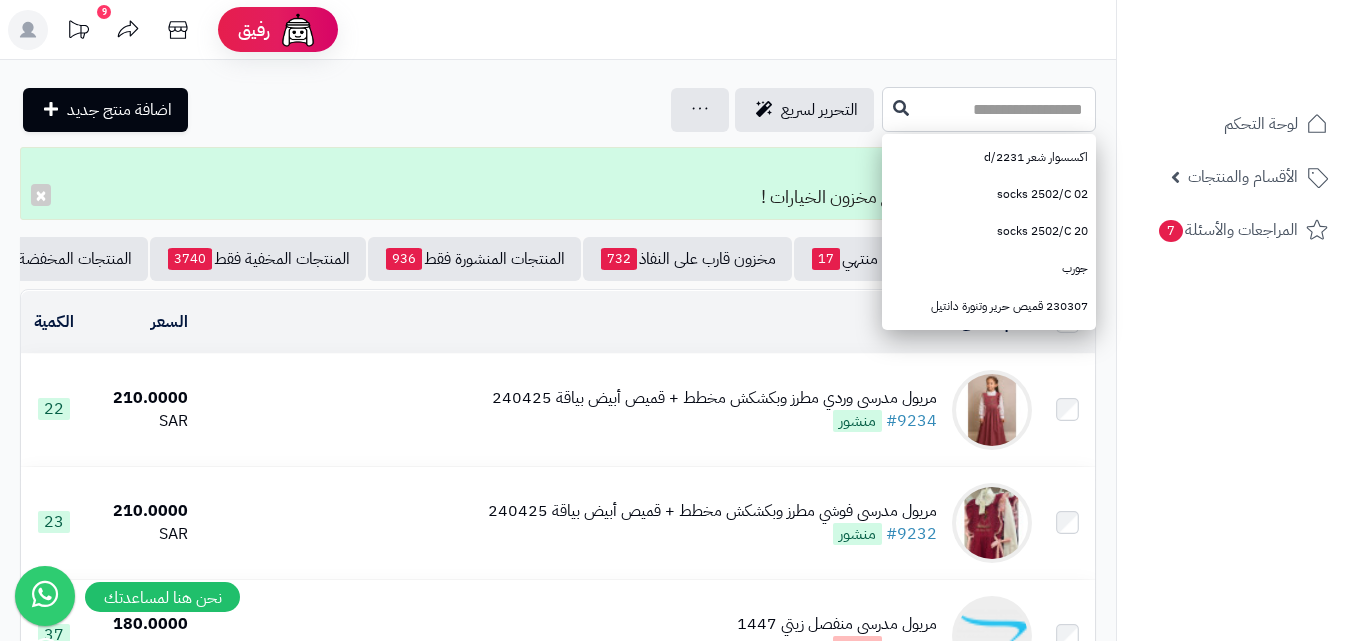 click at bounding box center [989, 109] 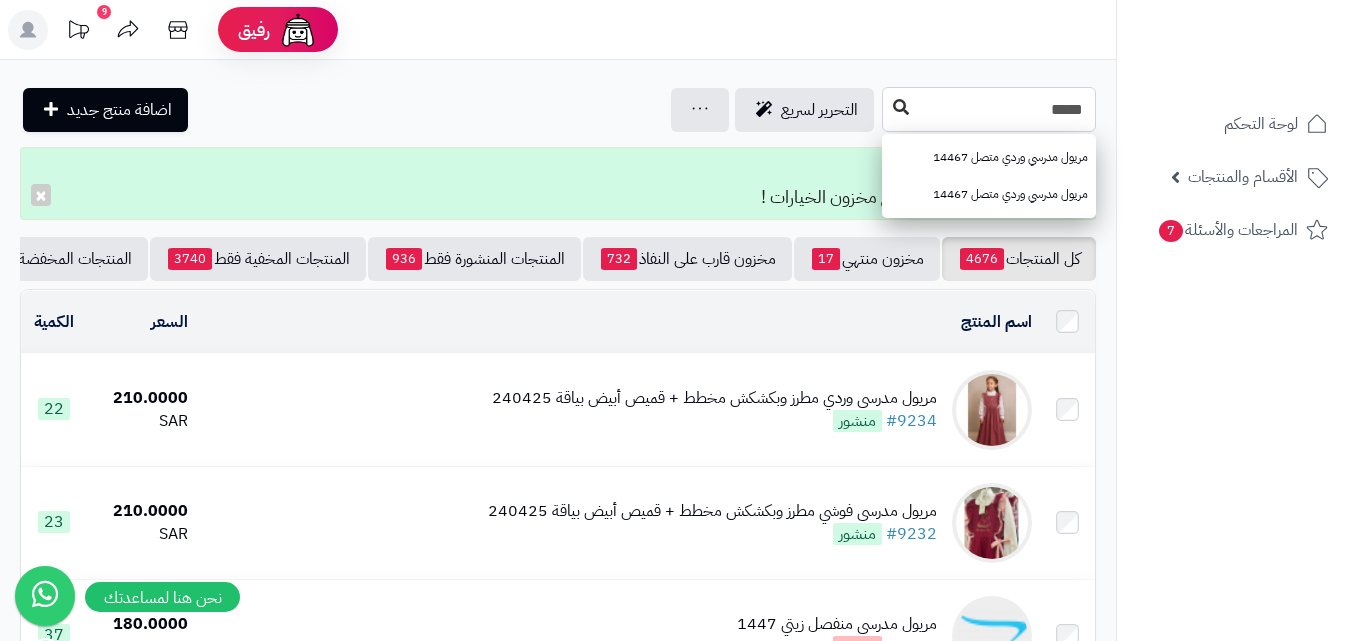 type on "*****" 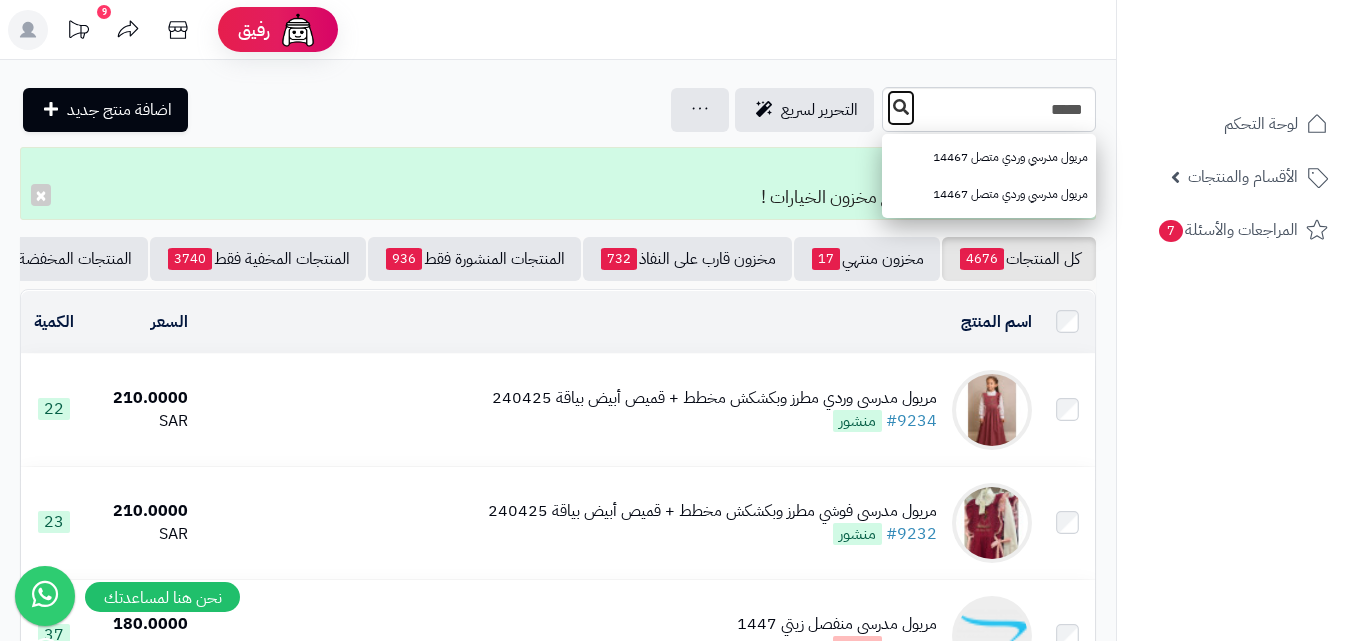 click at bounding box center [901, 107] 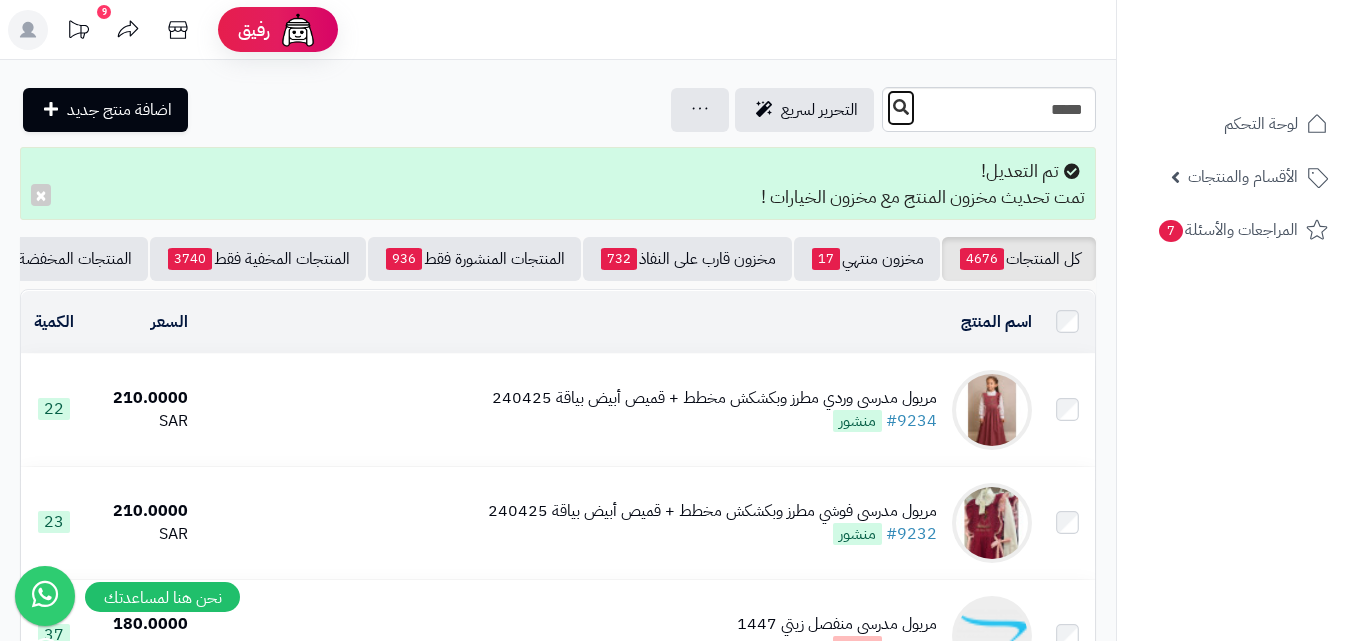 click at bounding box center (901, 107) 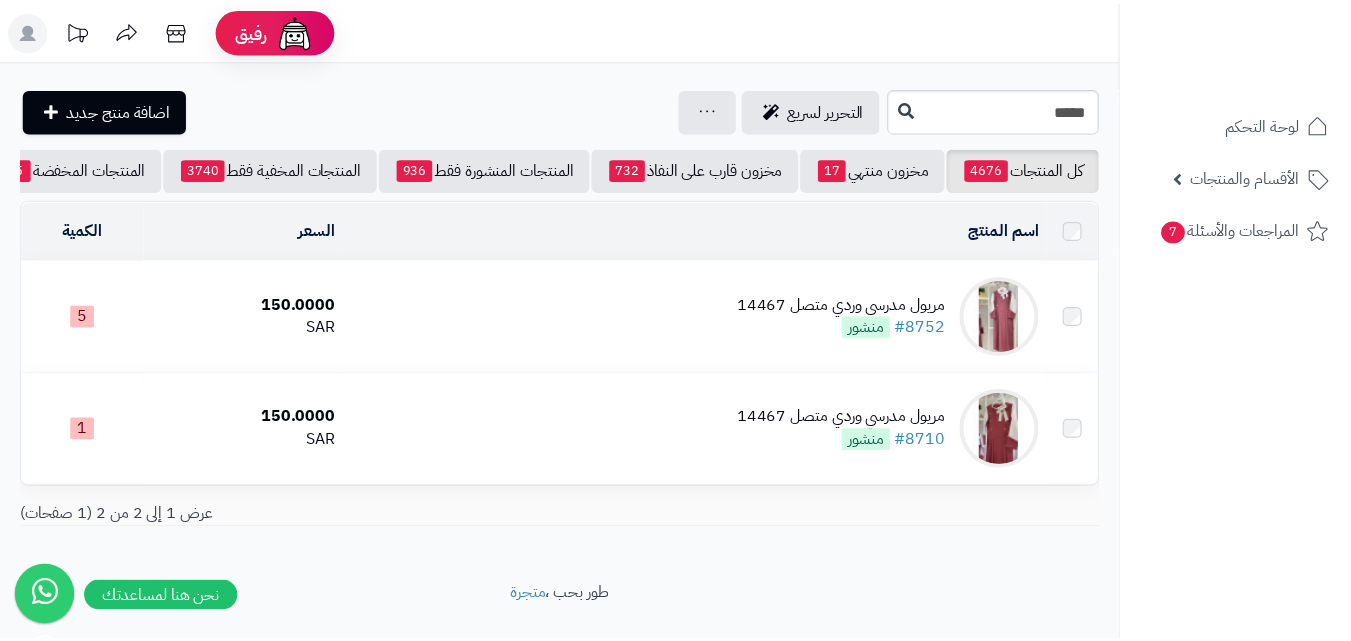 scroll, scrollTop: 0, scrollLeft: 0, axis: both 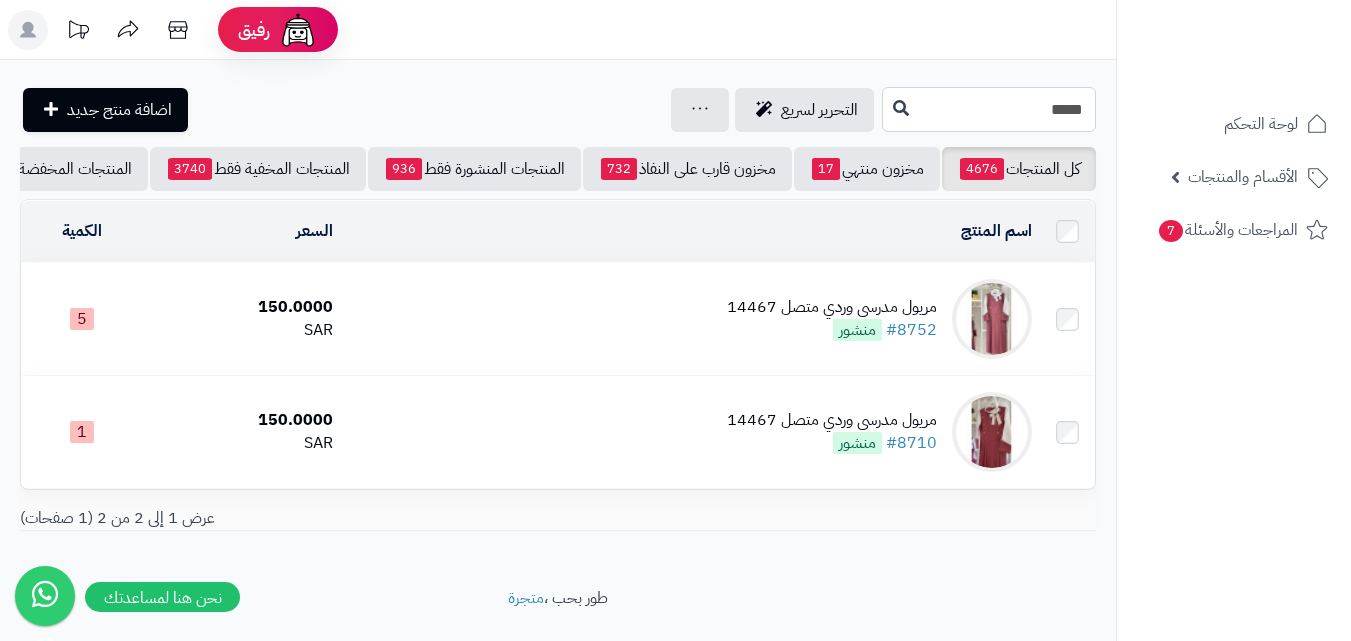 click on "*****" at bounding box center [989, 109] 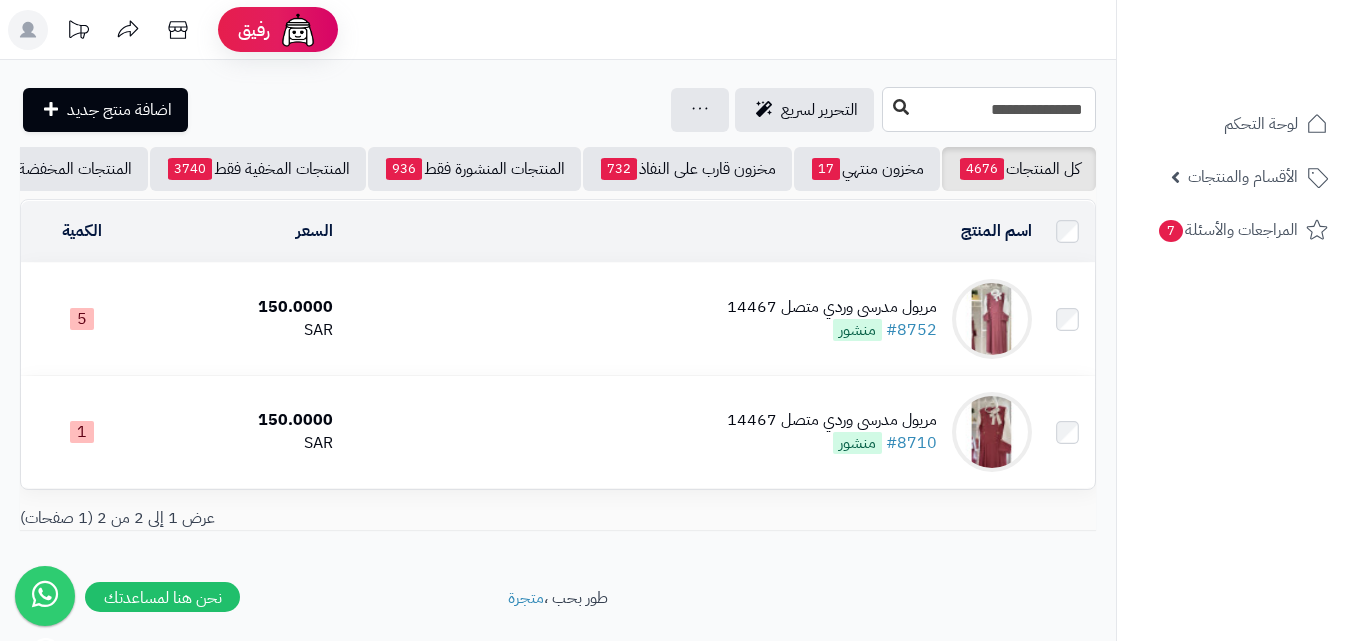 type on "**********" 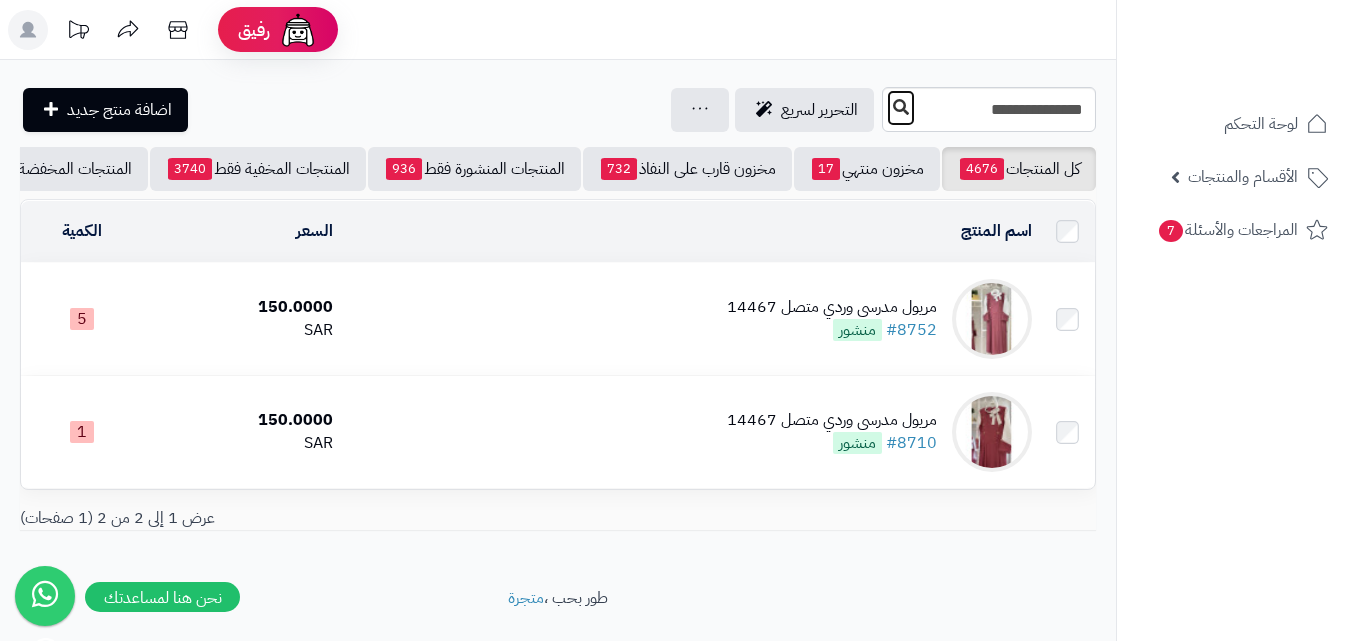 click at bounding box center (901, 107) 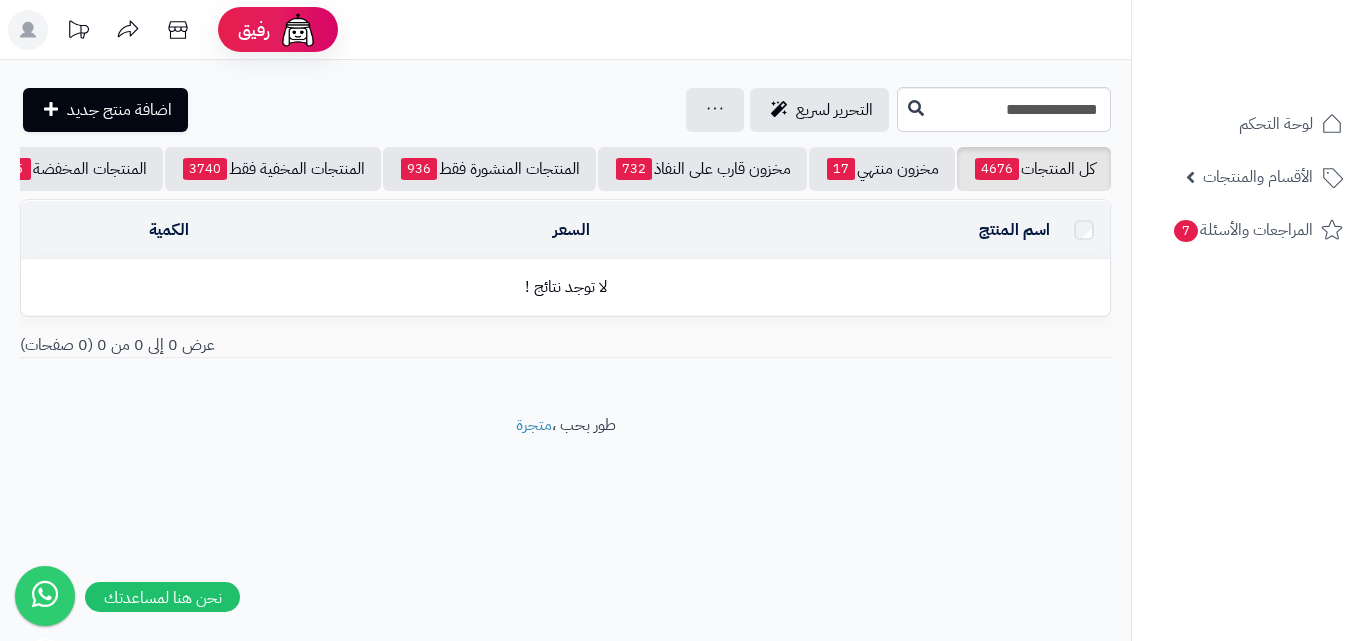 scroll, scrollTop: 0, scrollLeft: 0, axis: both 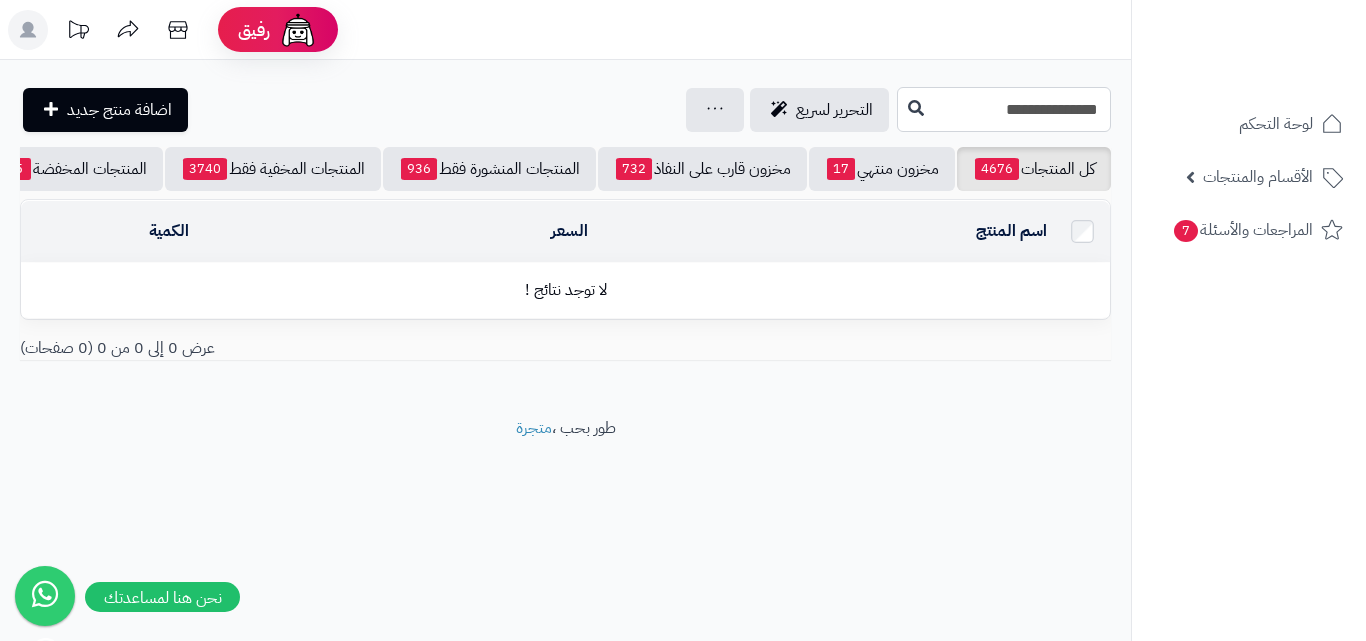 click on "**********" at bounding box center [1004, 109] 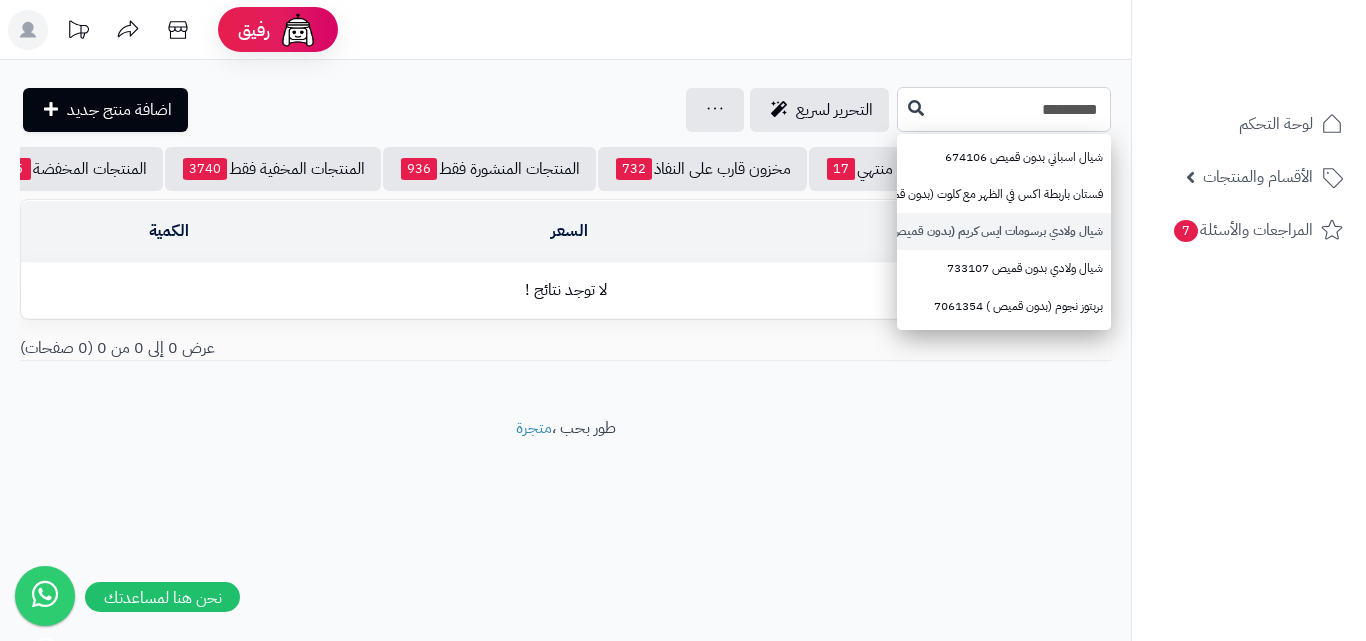 type on "*********" 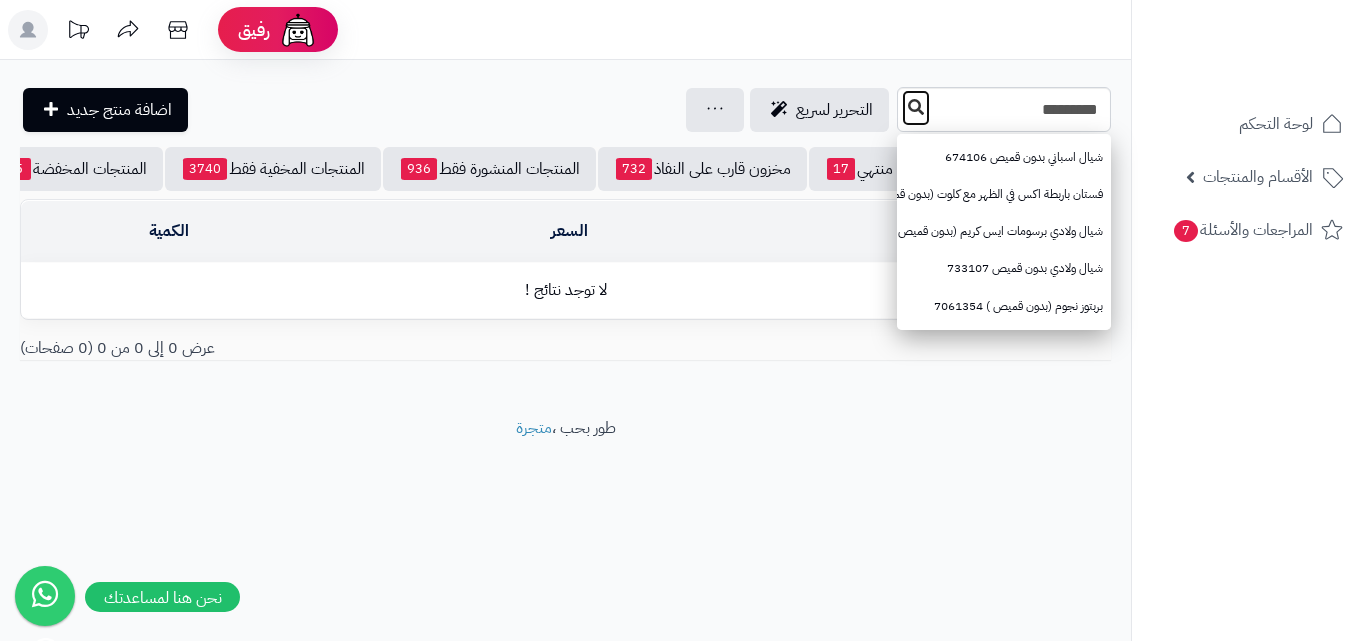 click at bounding box center [916, 107] 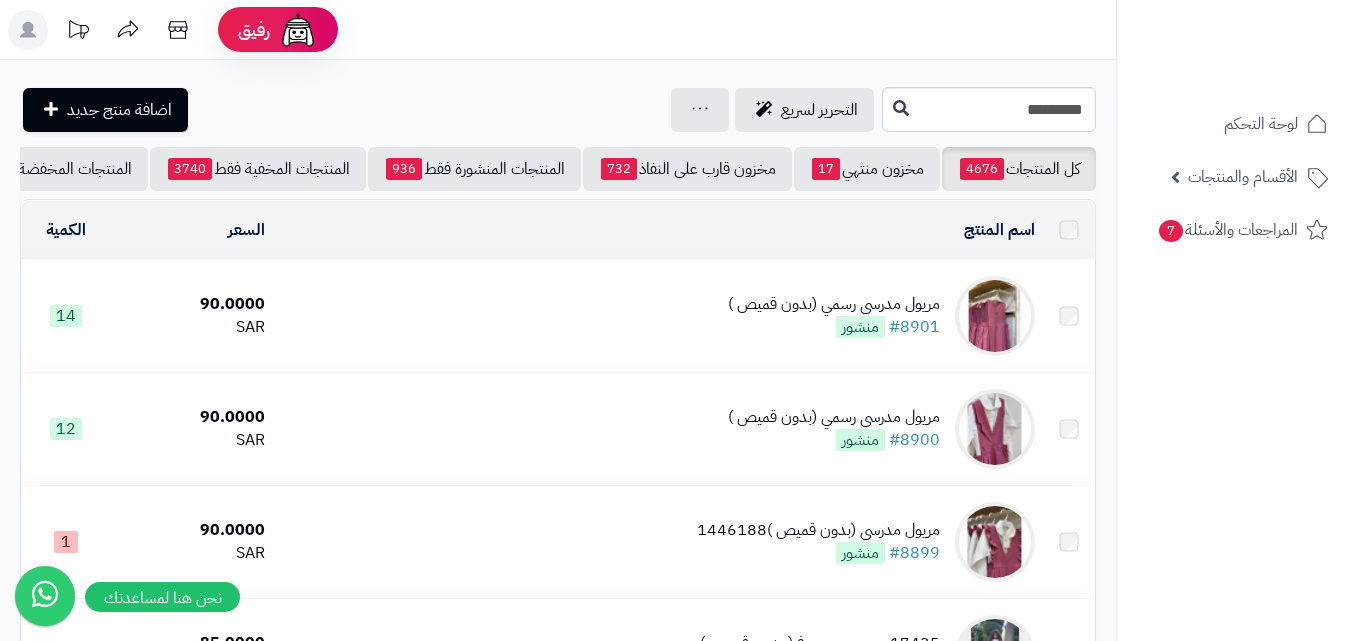 scroll, scrollTop: 0, scrollLeft: 0, axis: both 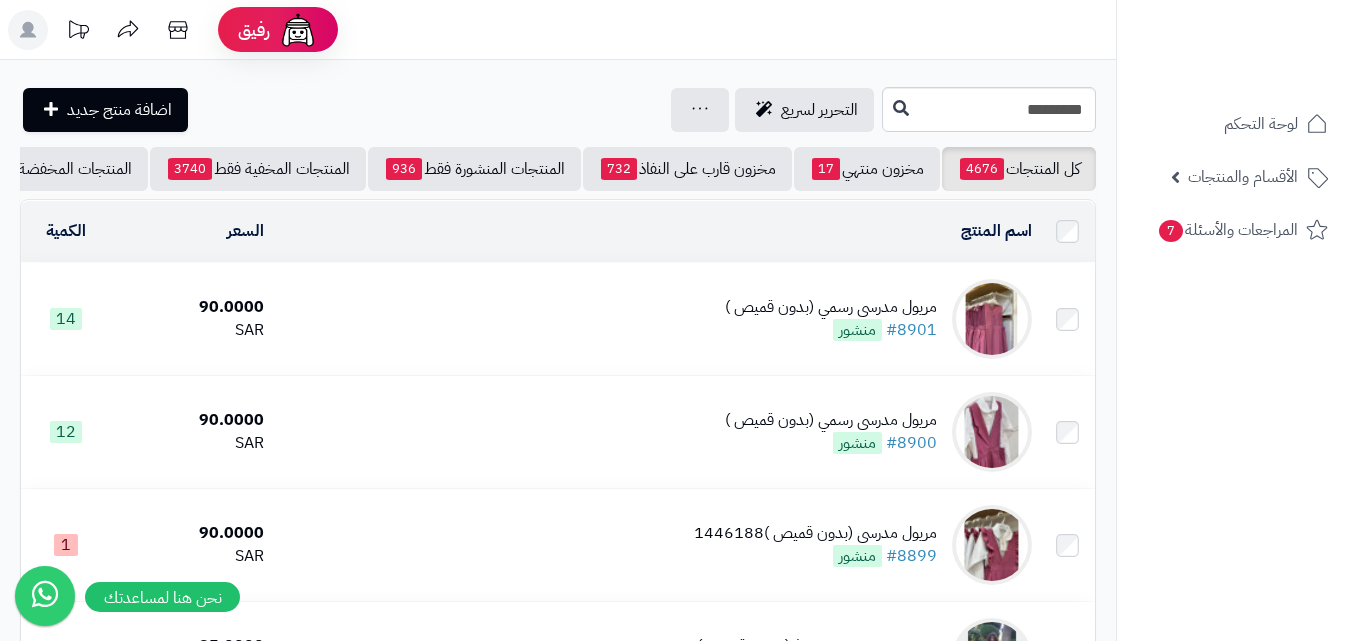 click at bounding box center [992, 319] 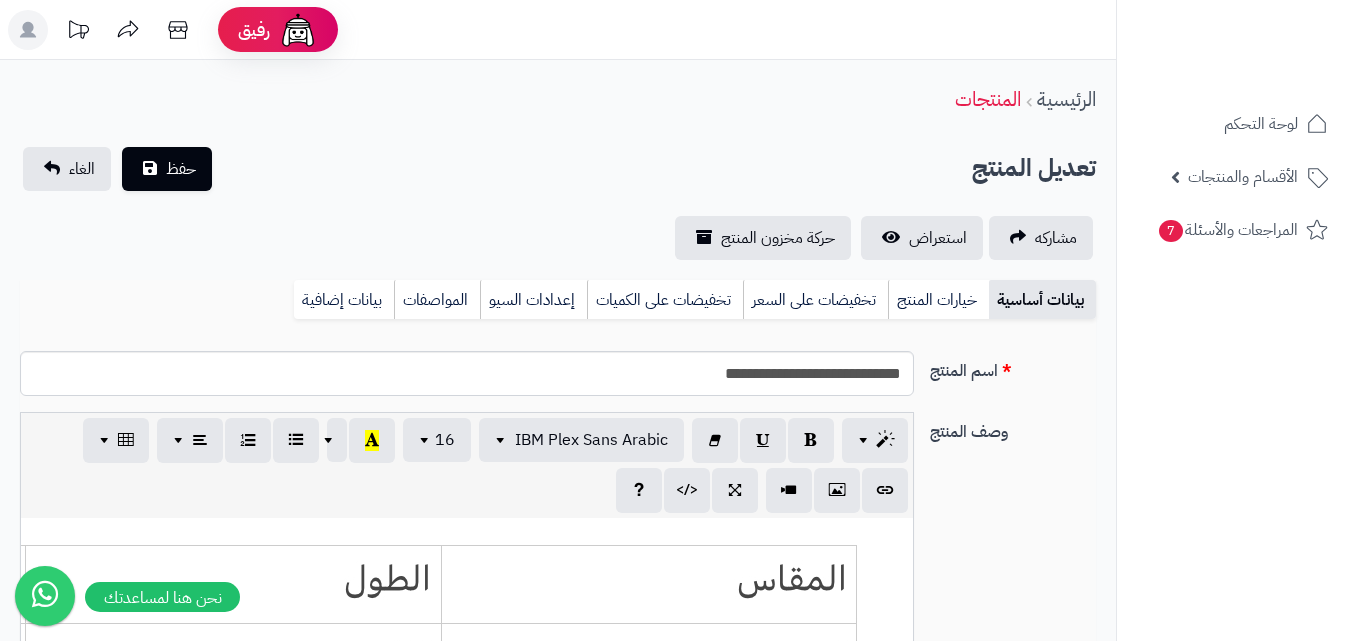scroll, scrollTop: 0, scrollLeft: 0, axis: both 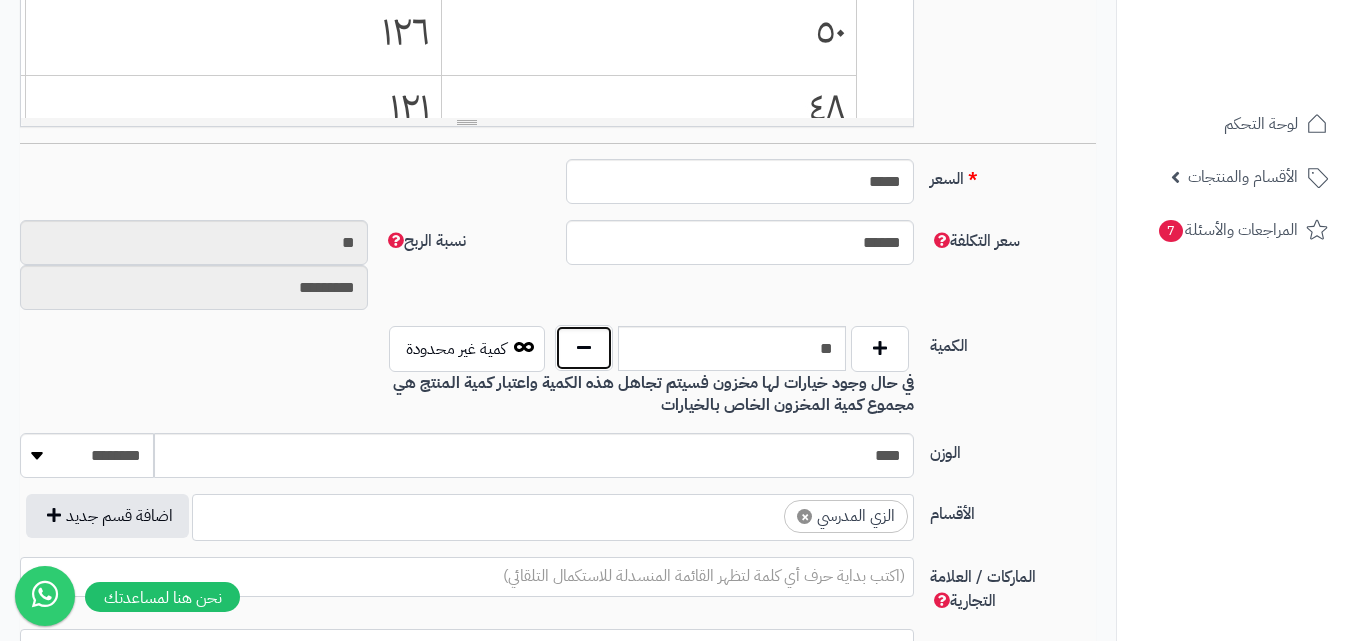click at bounding box center [584, 348] 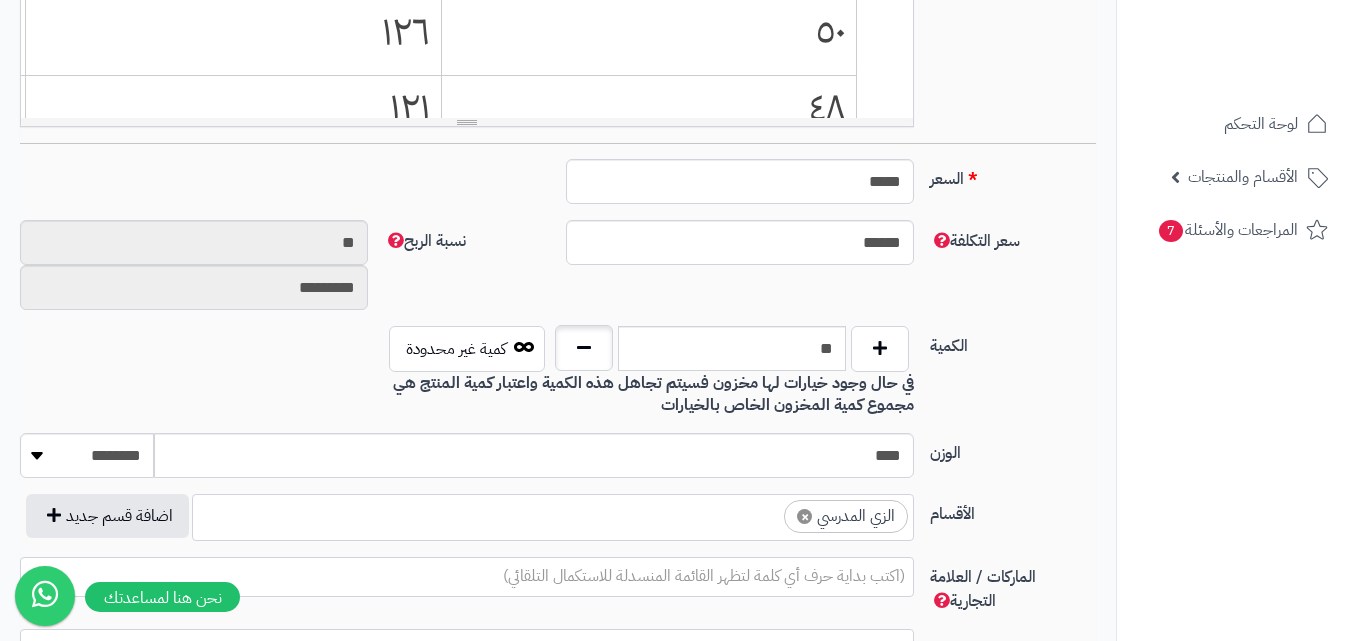 type on "**" 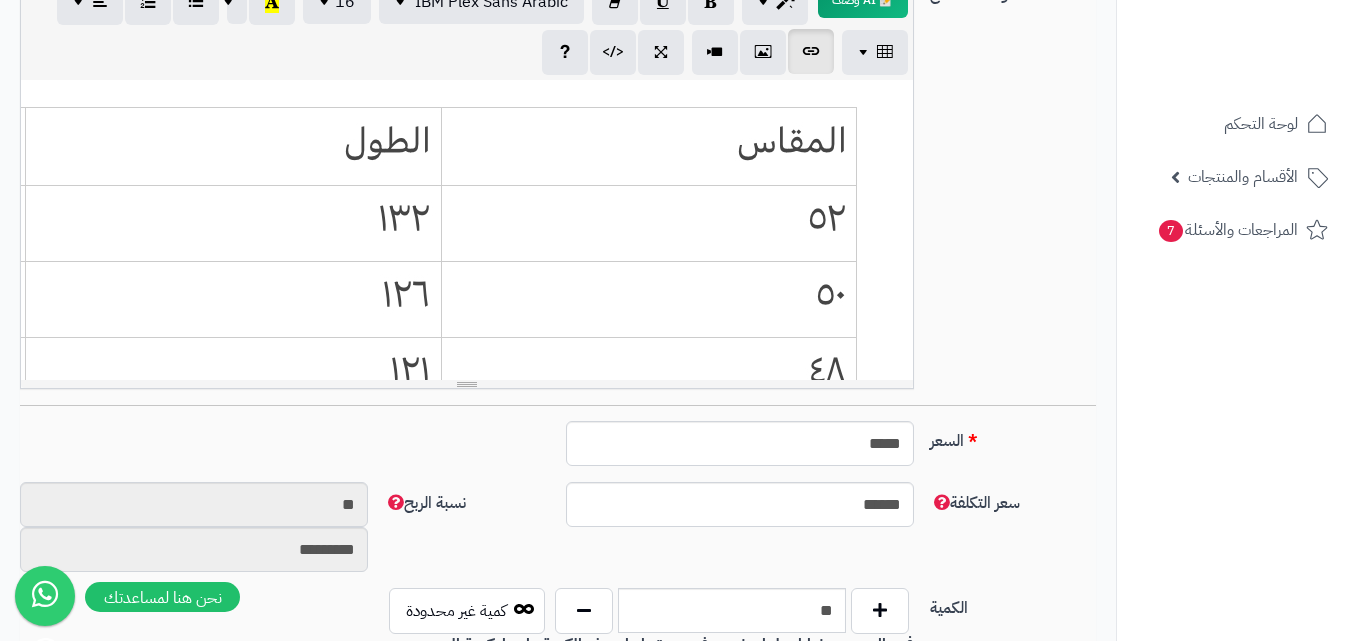 scroll, scrollTop: 200, scrollLeft: 0, axis: vertical 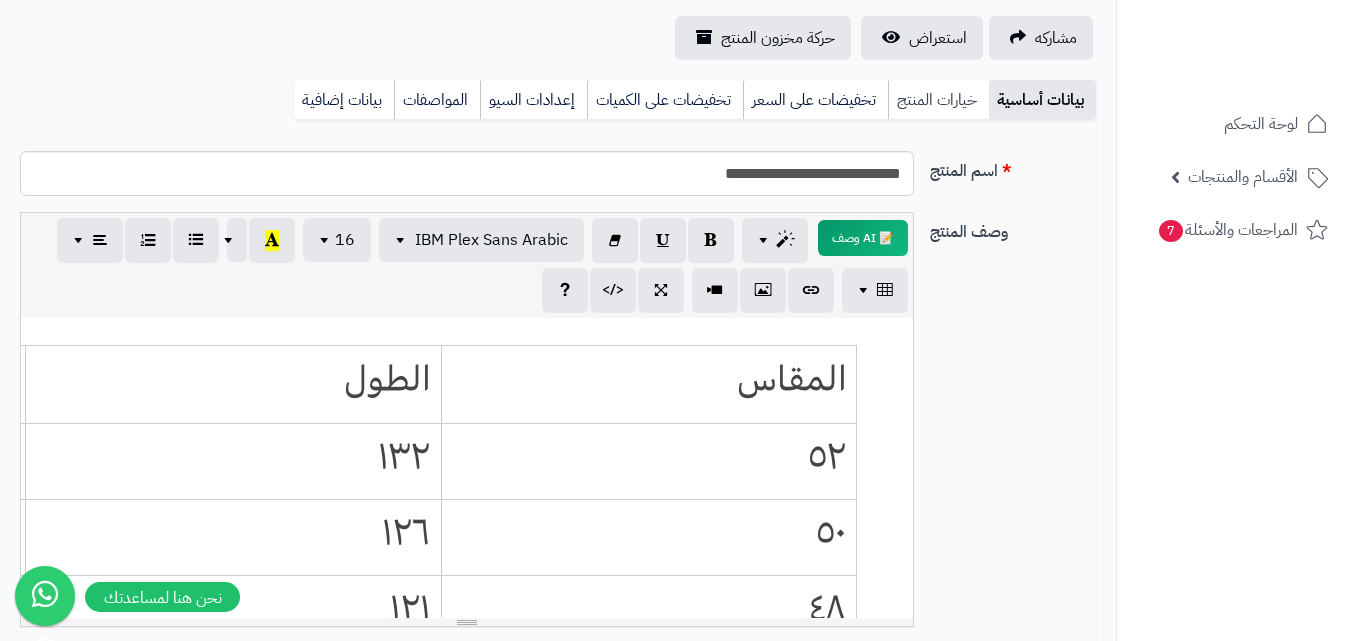click on "خيارات المنتج" at bounding box center (938, 100) 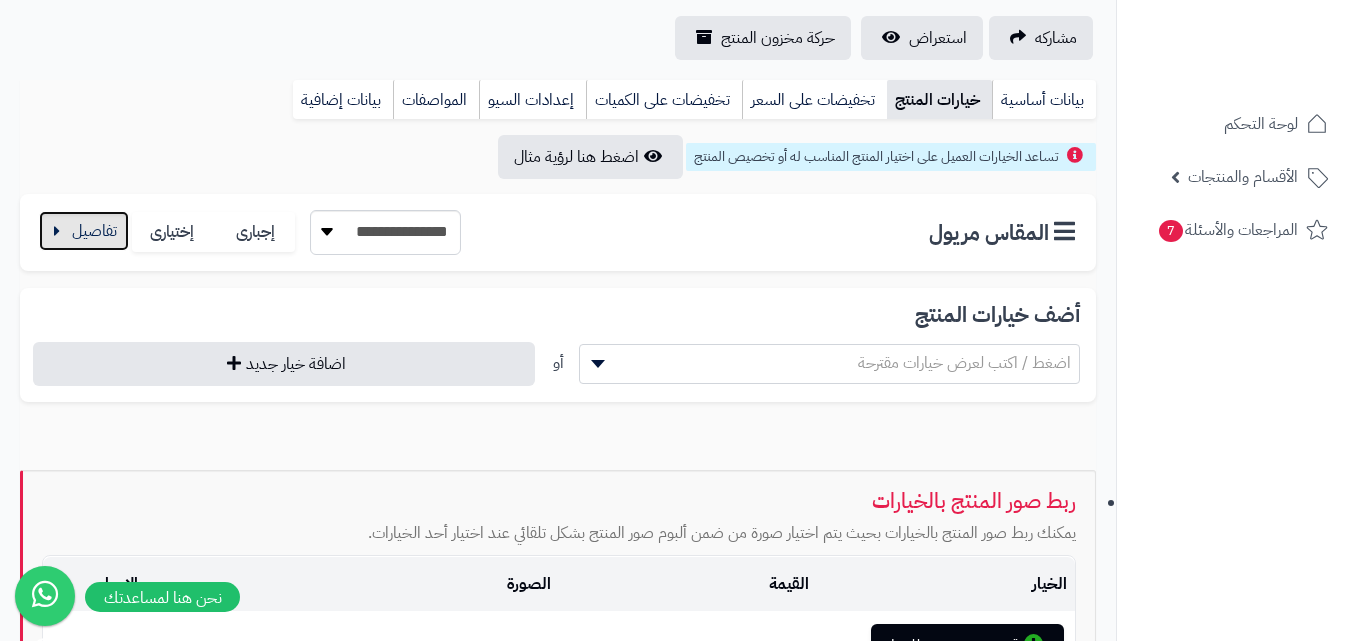 click at bounding box center (84, 231) 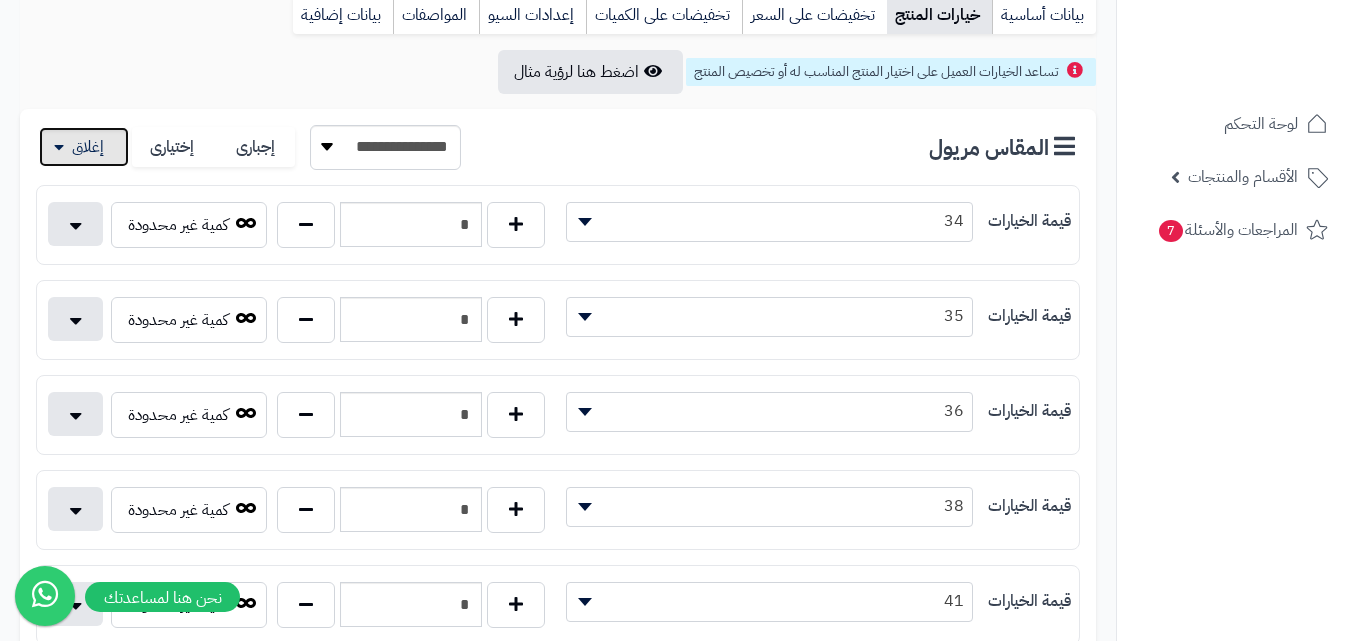 scroll, scrollTop: 400, scrollLeft: 0, axis: vertical 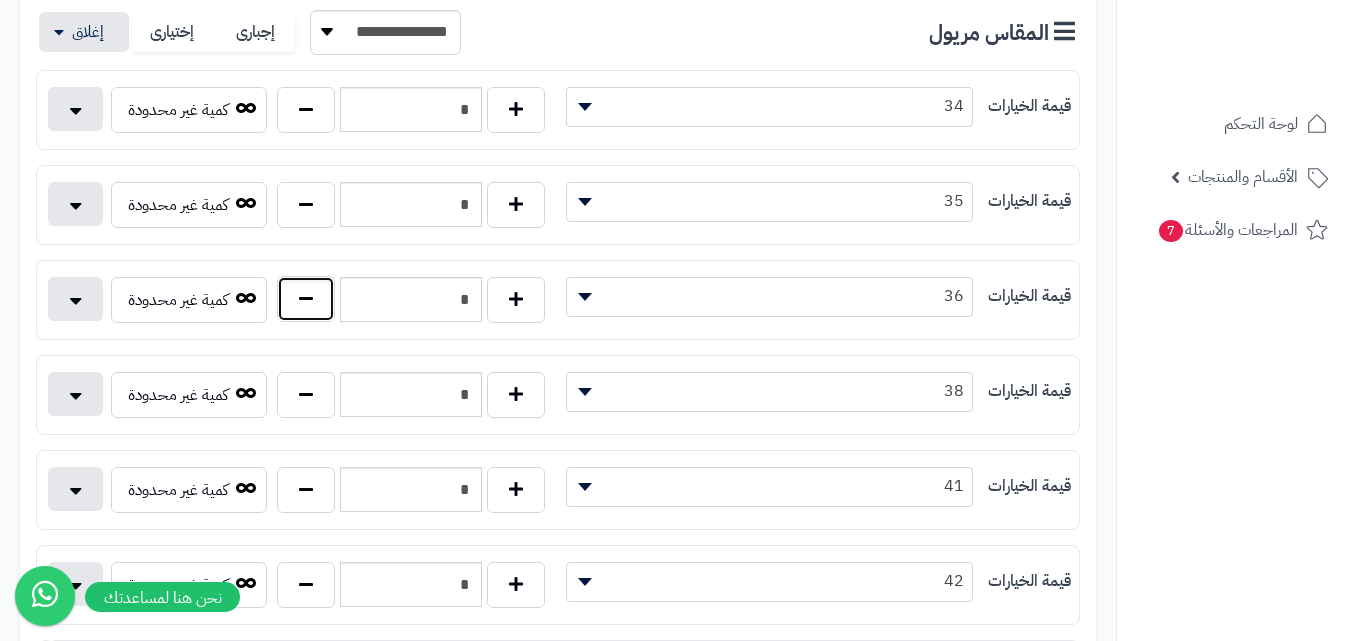 click at bounding box center [306, 299] 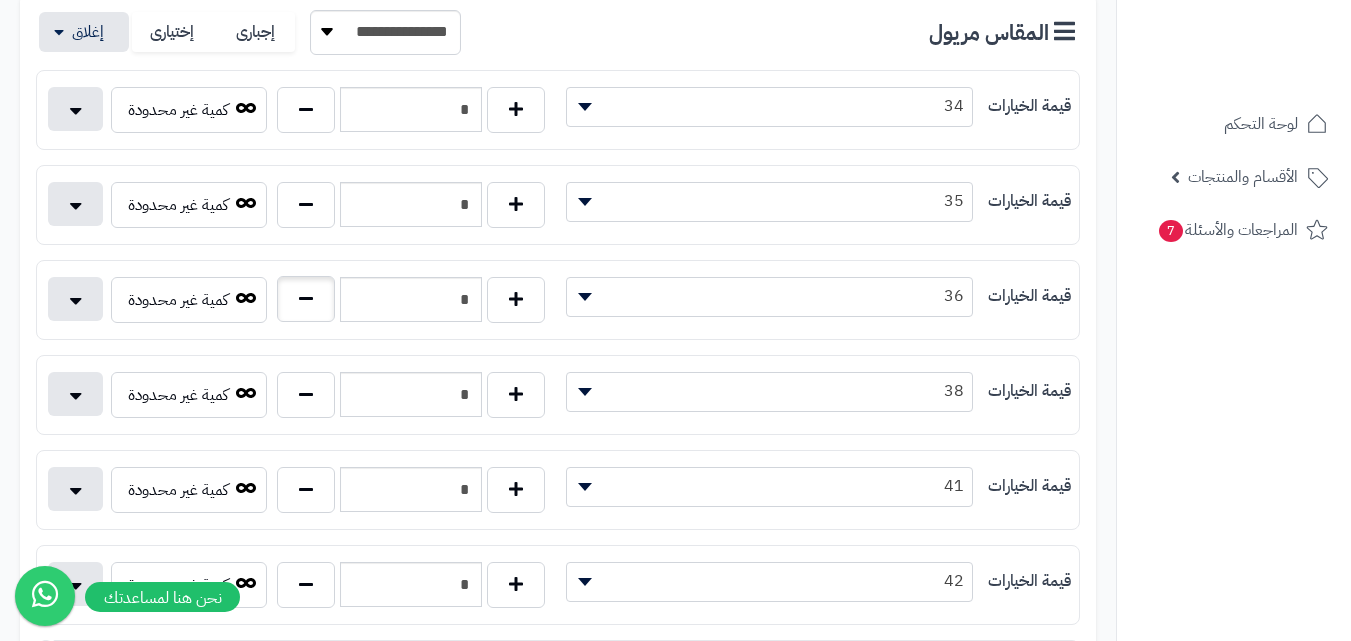 type on "*" 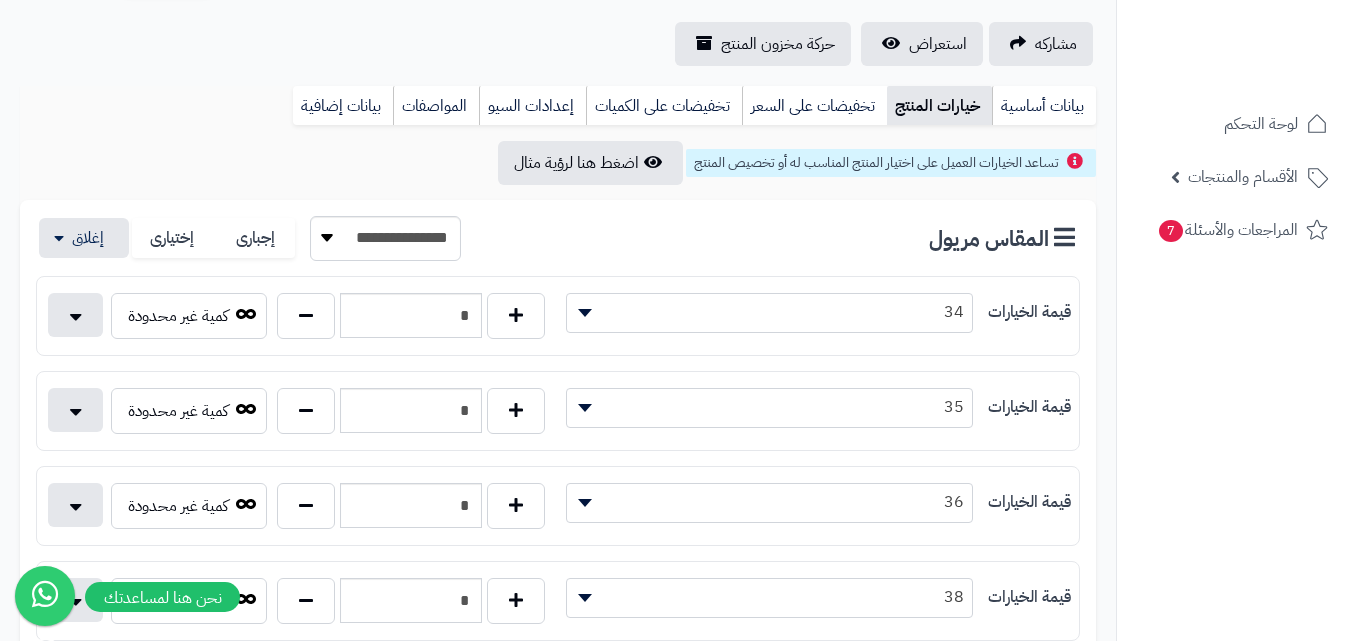 scroll, scrollTop: 0, scrollLeft: 0, axis: both 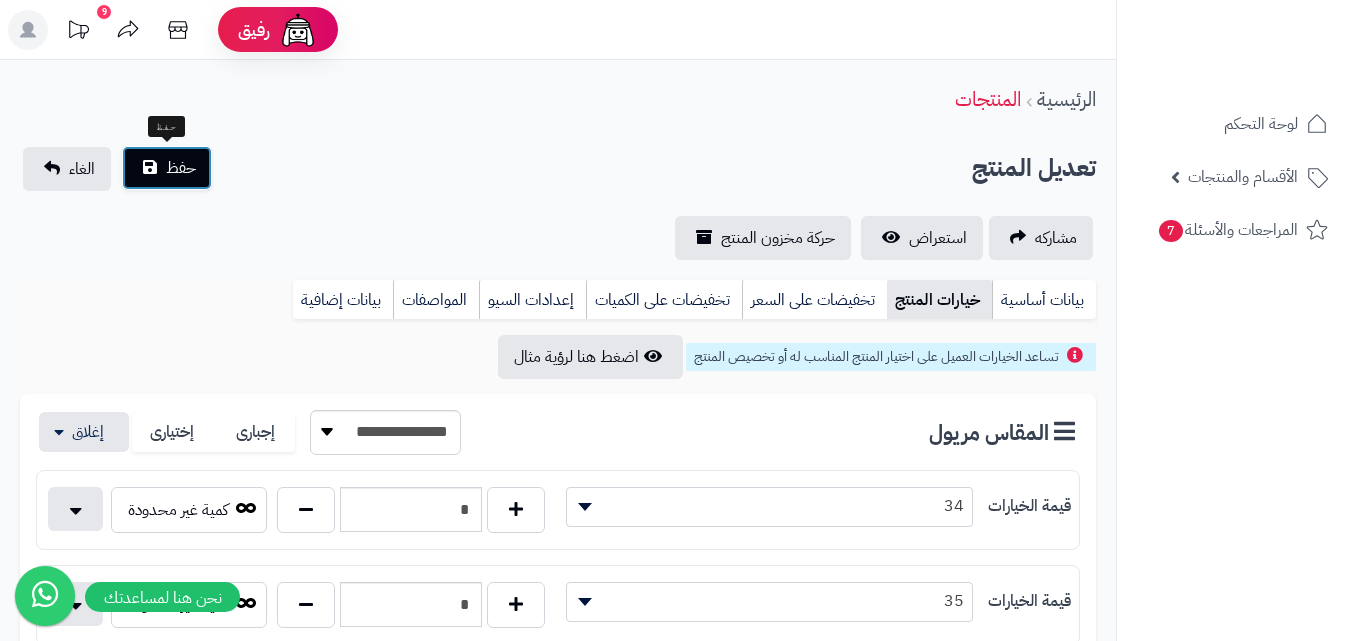 click on "حفظ" at bounding box center (181, 168) 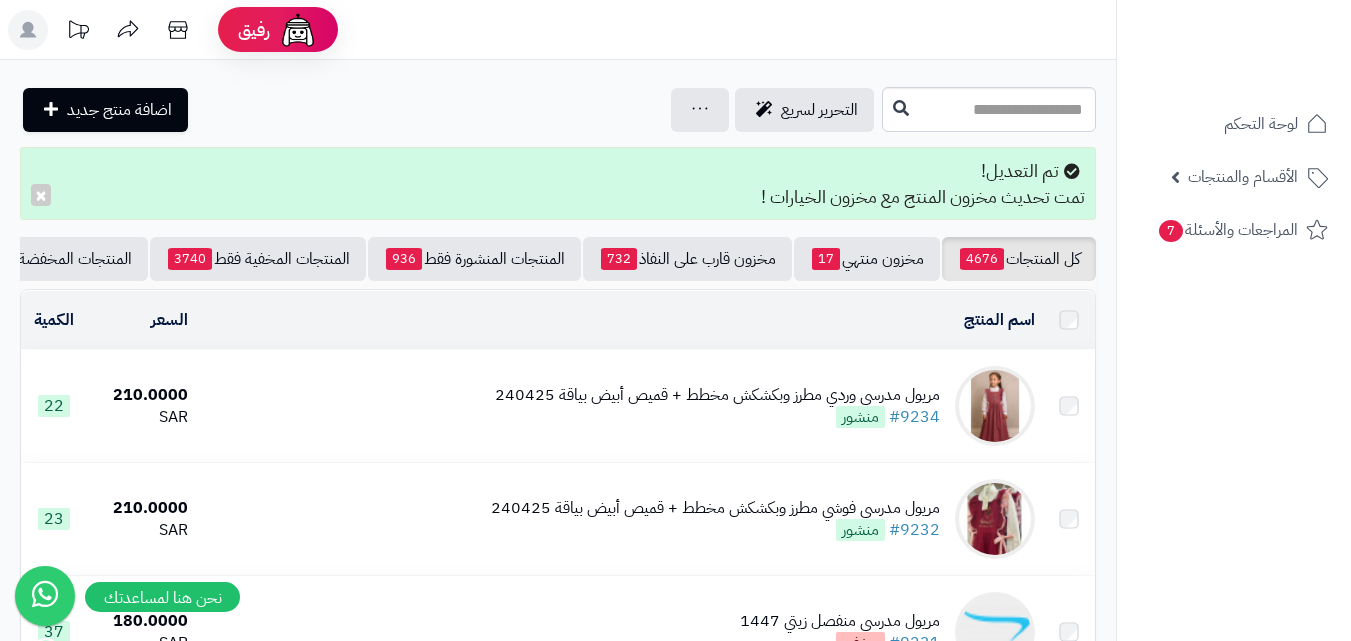 scroll, scrollTop: 0, scrollLeft: 0, axis: both 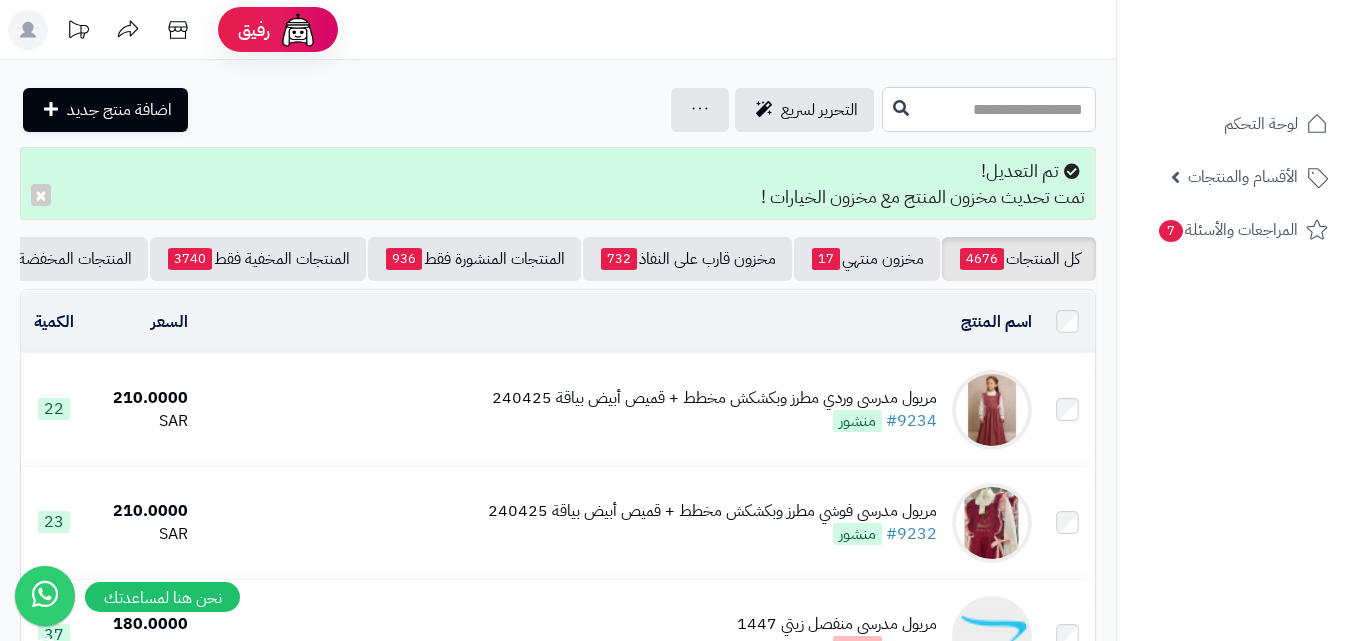 click at bounding box center [989, 109] 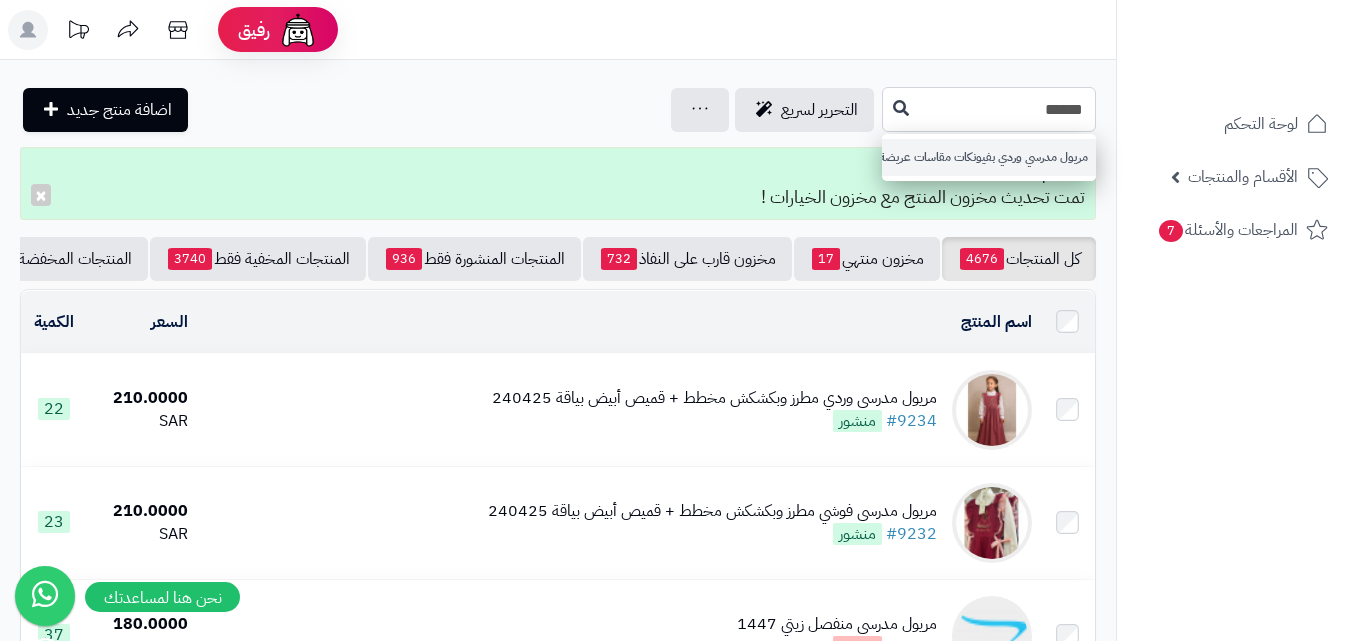 type on "******" 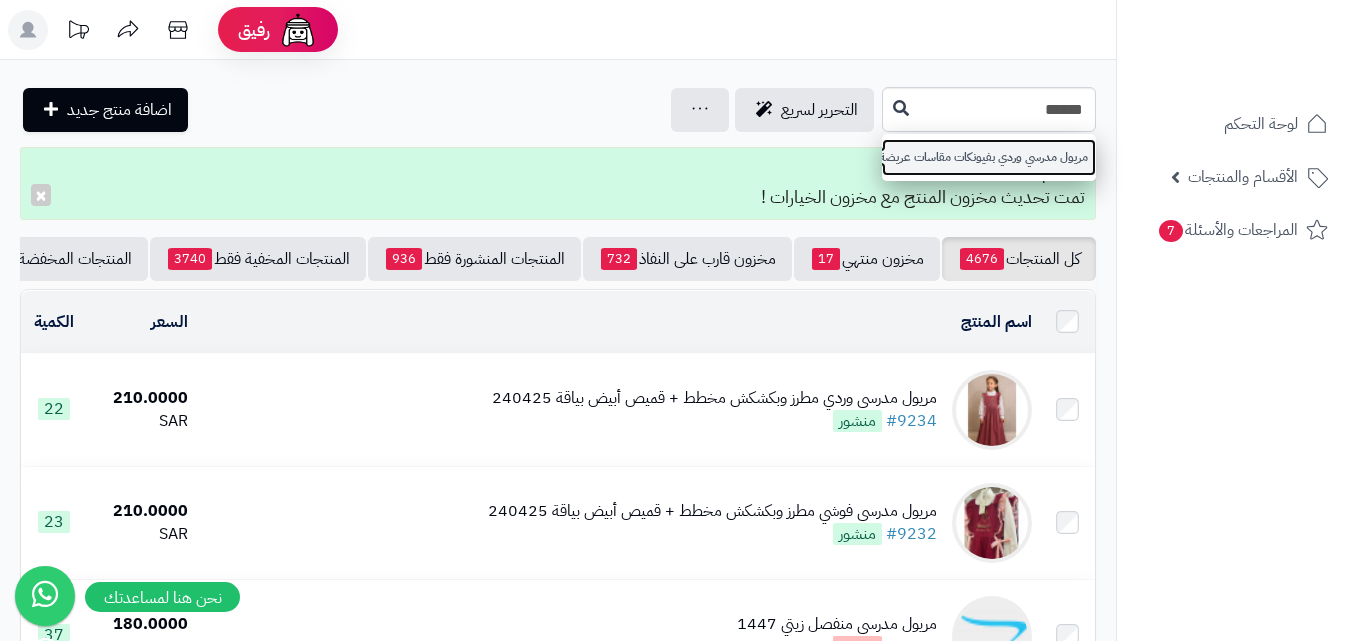 click on "مريول مدرسي وردي بفيونكات مقاسات عريضة  240420" at bounding box center (989, 157) 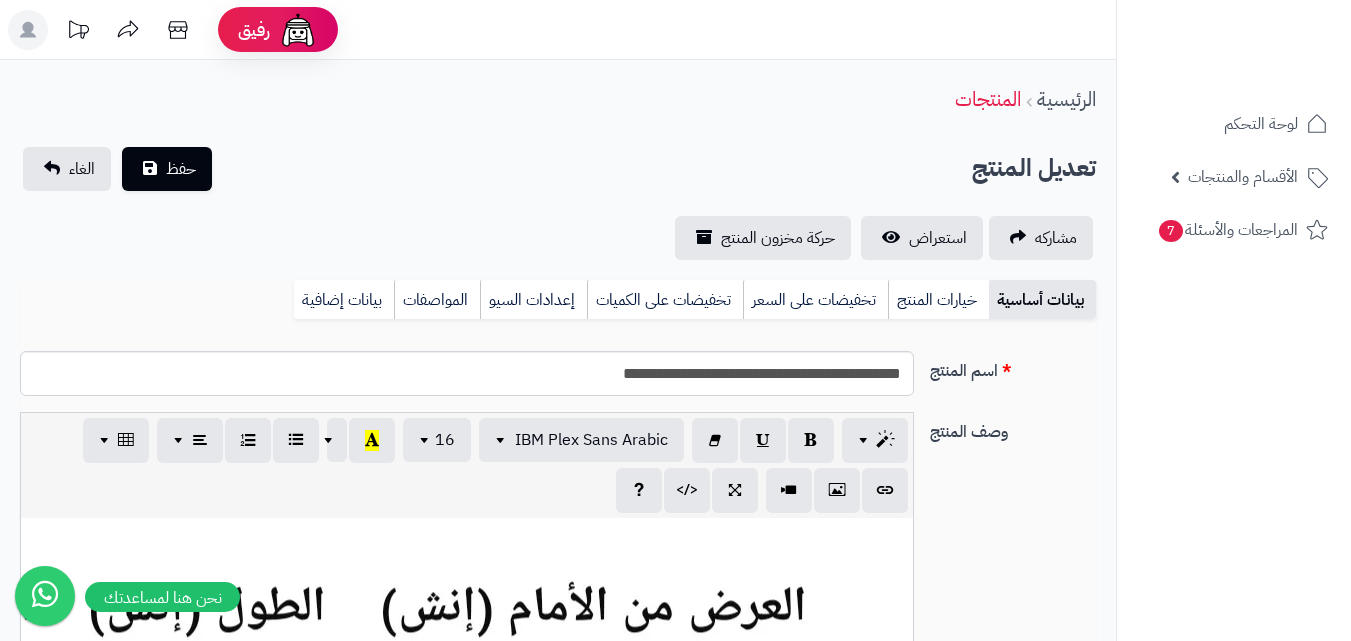 scroll, scrollTop: 0, scrollLeft: 0, axis: both 